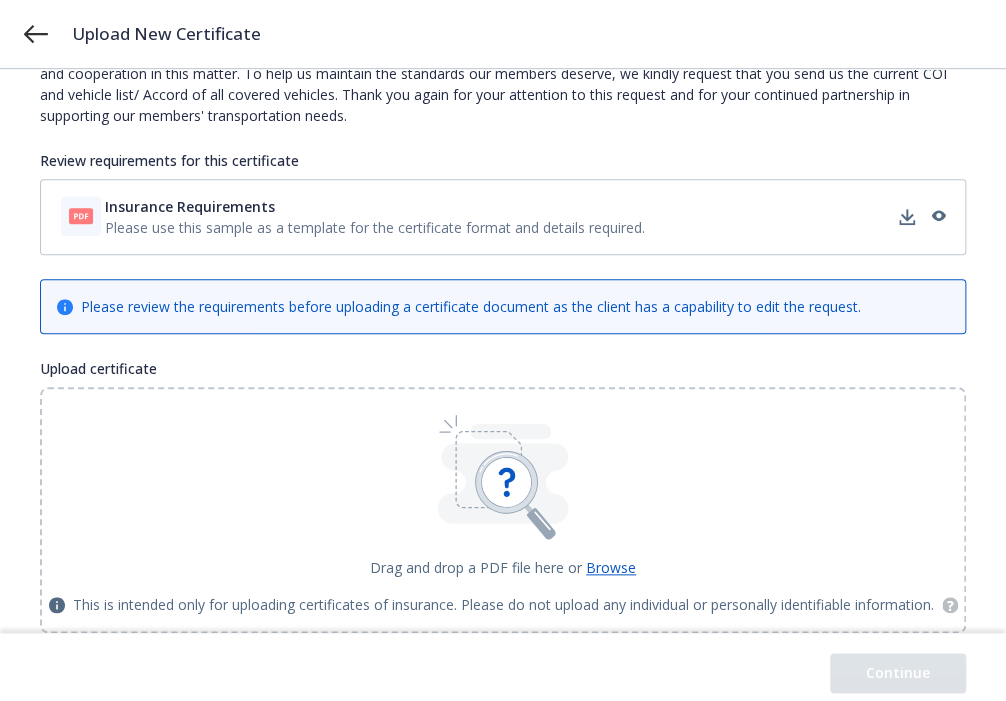 scroll, scrollTop: 350, scrollLeft: 0, axis: vertical 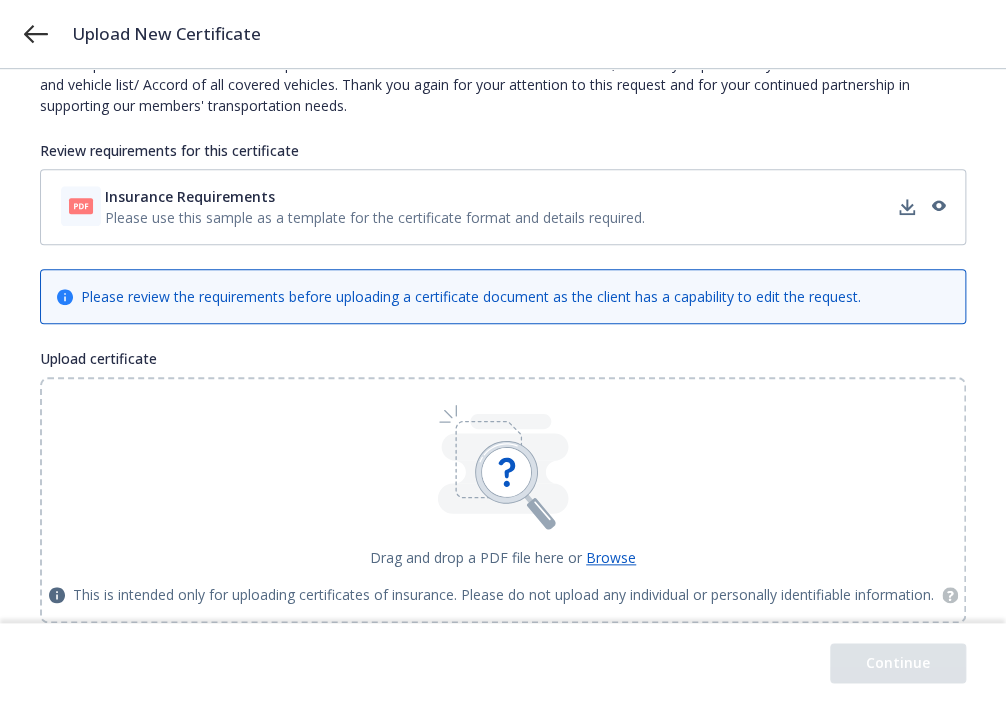 click 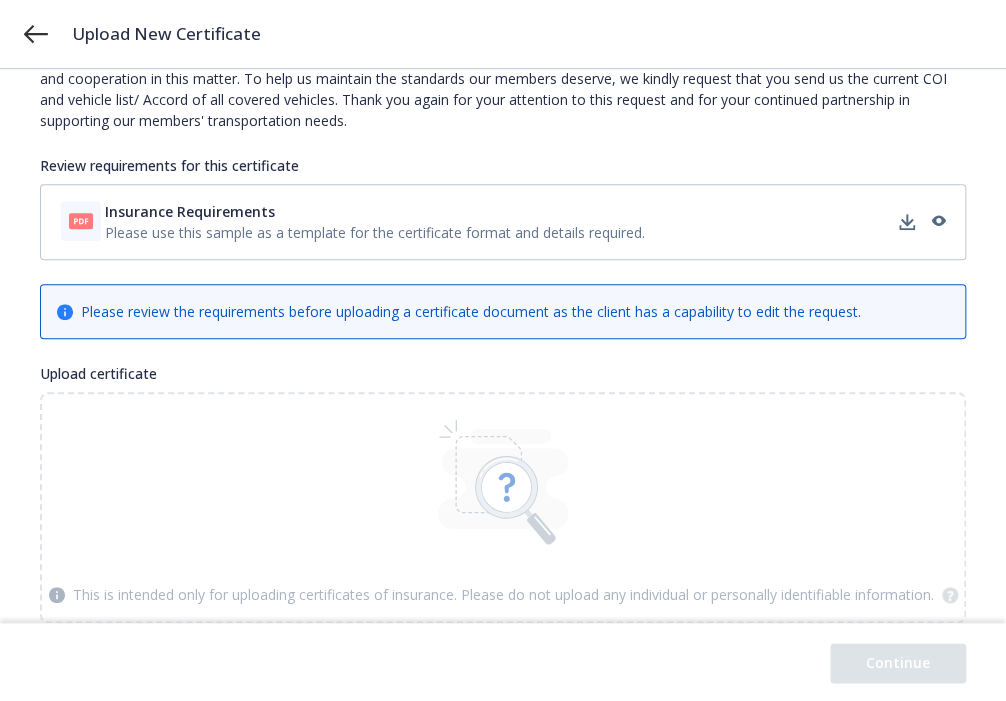 scroll, scrollTop: 180, scrollLeft: 0, axis: vertical 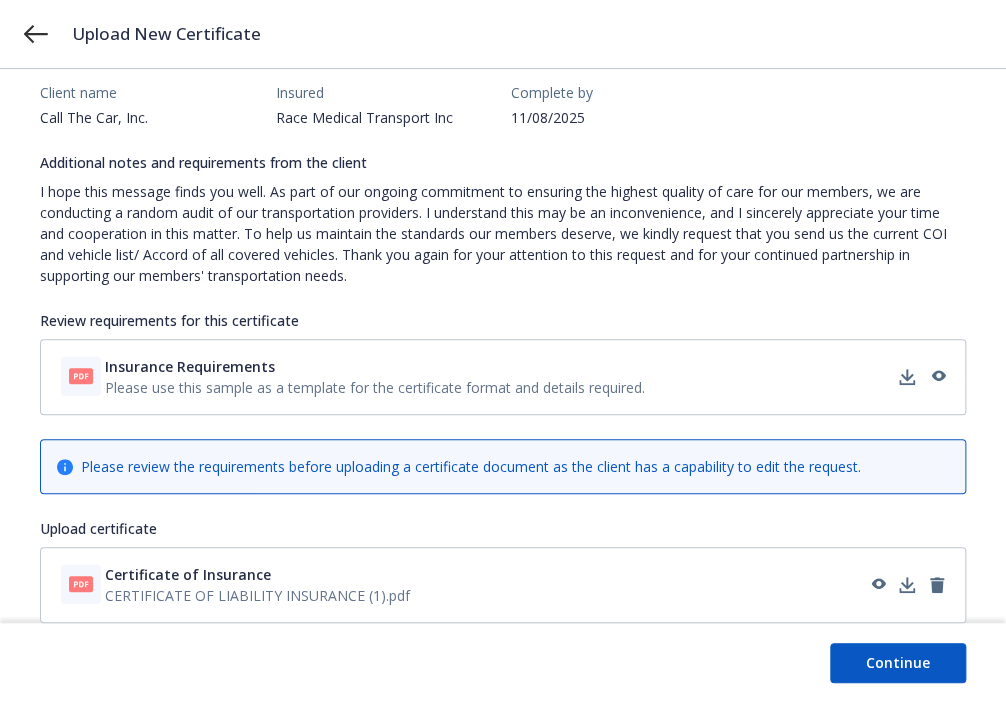click on "Continue" at bounding box center (898, 663) 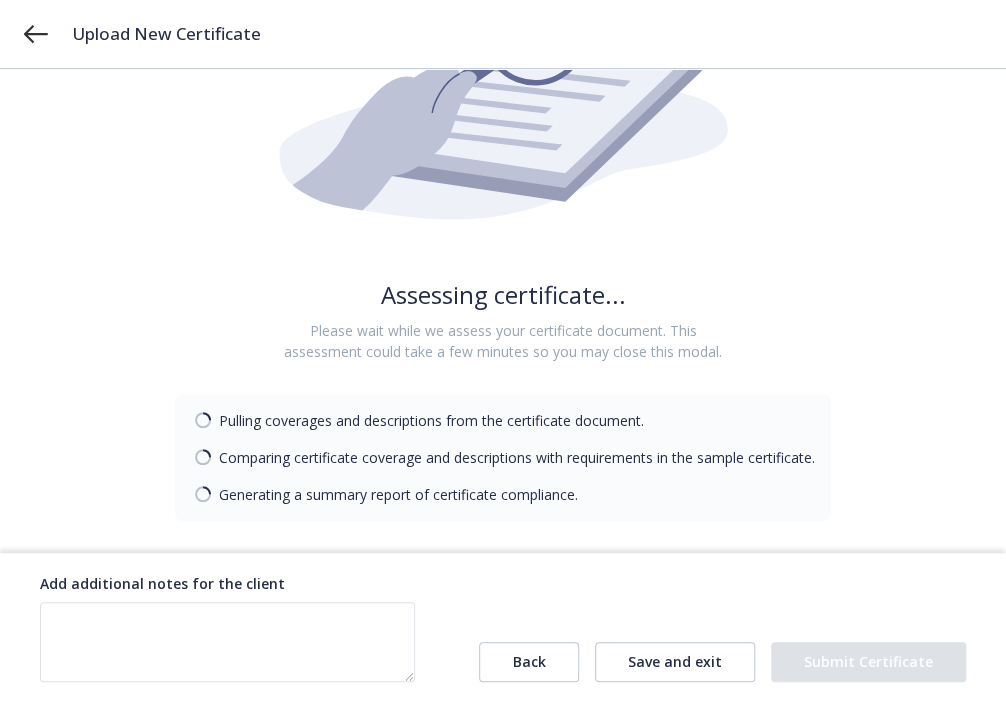 scroll, scrollTop: 11, scrollLeft: 0, axis: vertical 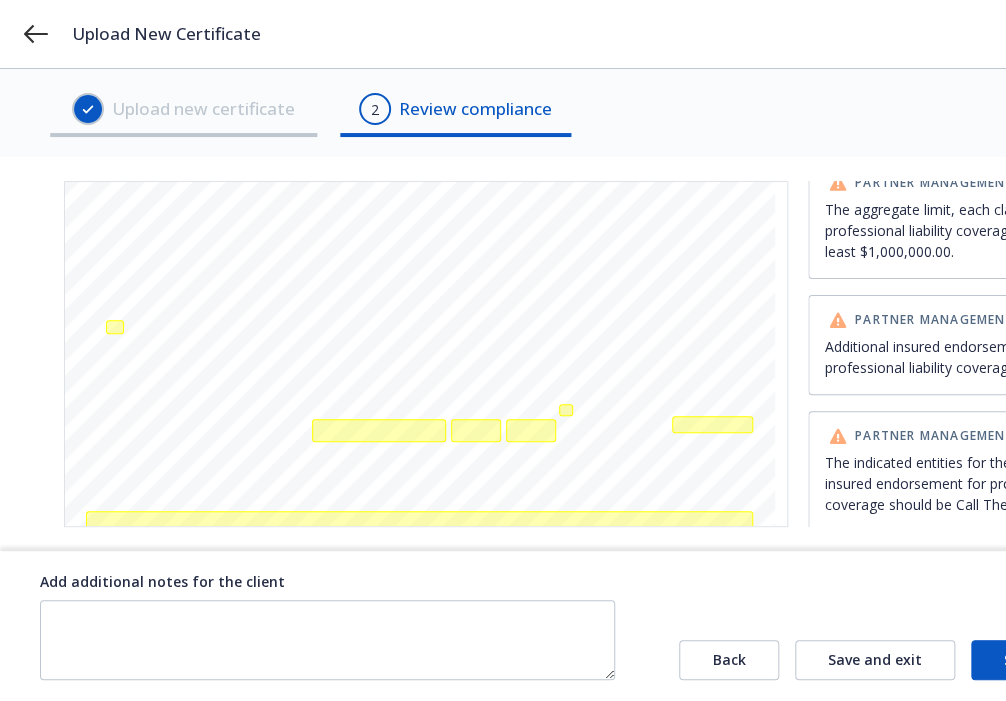 click on "Submit Certificate" at bounding box center (1068, 660) 